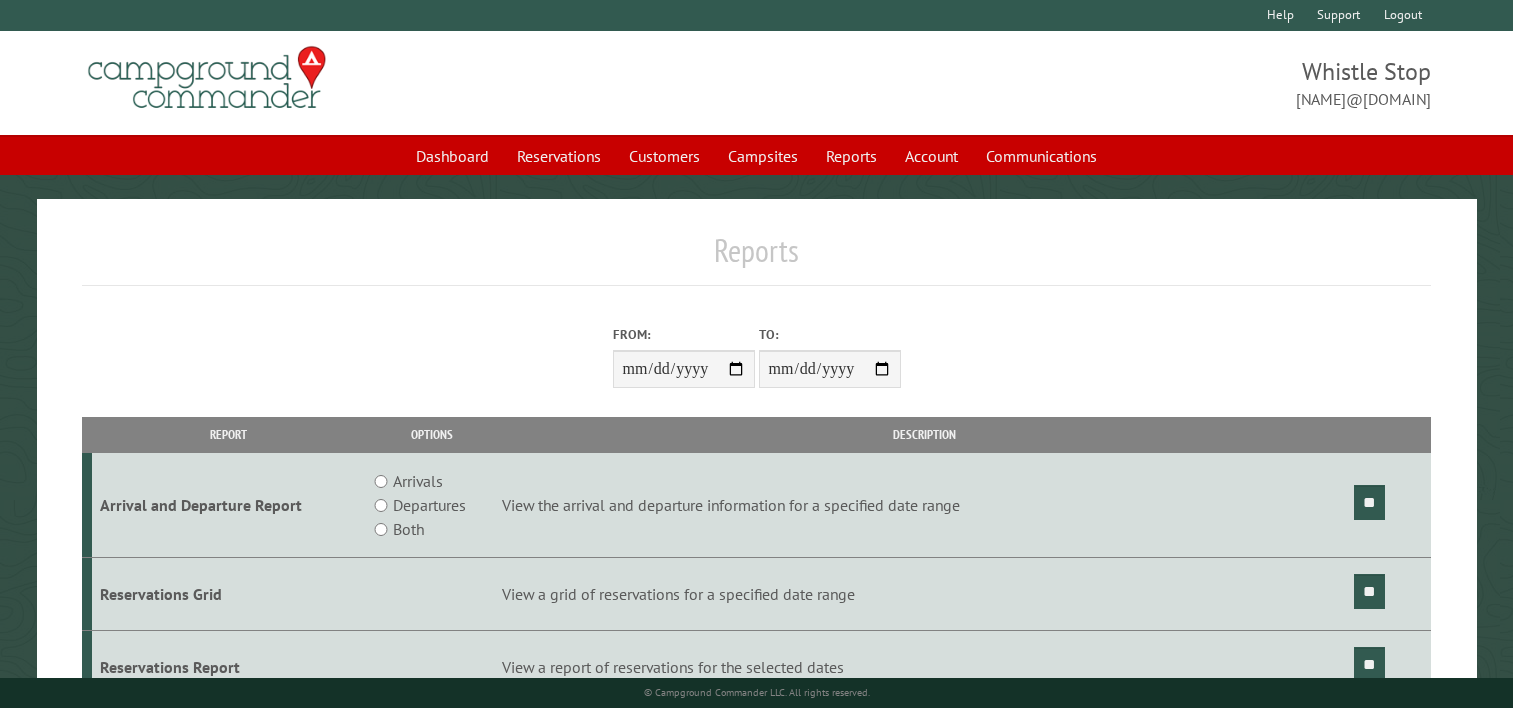 scroll, scrollTop: 0, scrollLeft: 0, axis: both 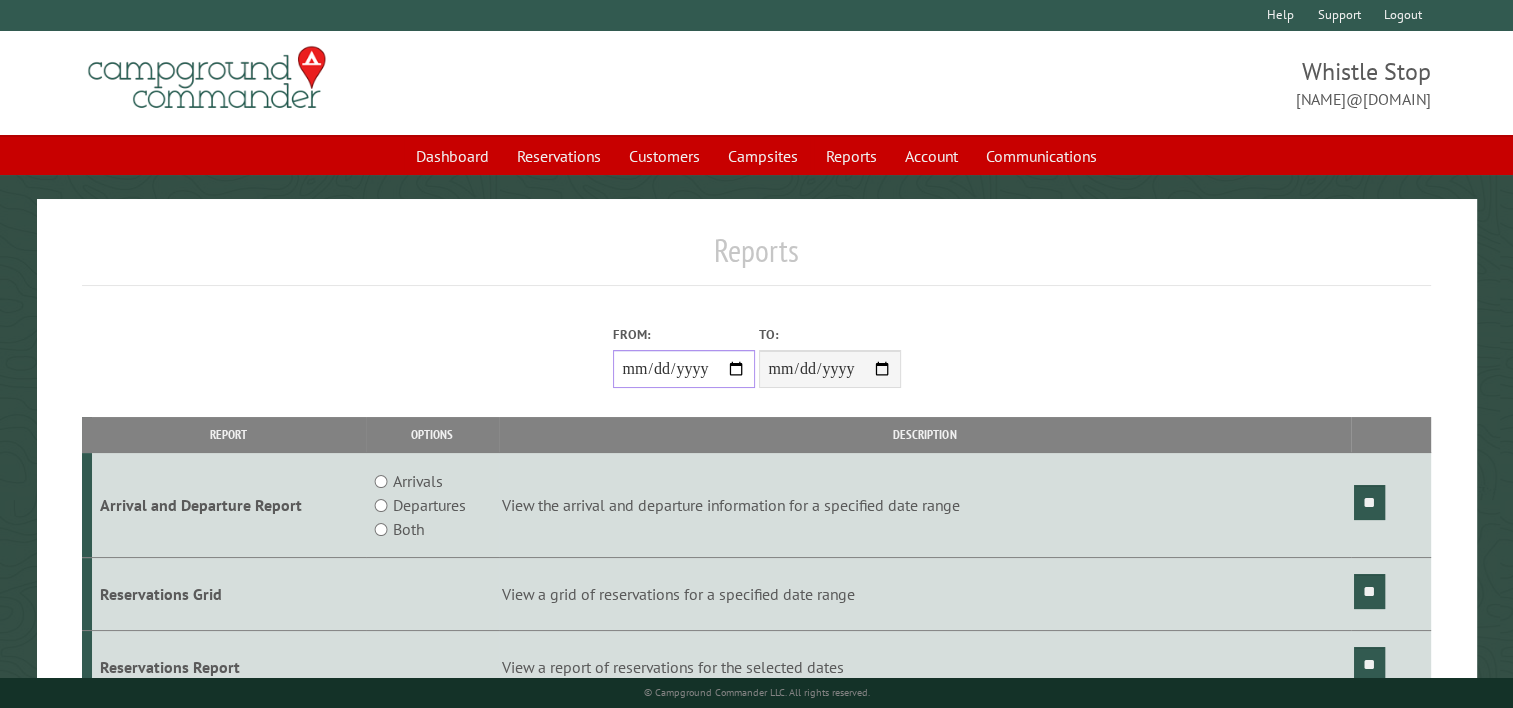 click on "**********" at bounding box center (684, 369) 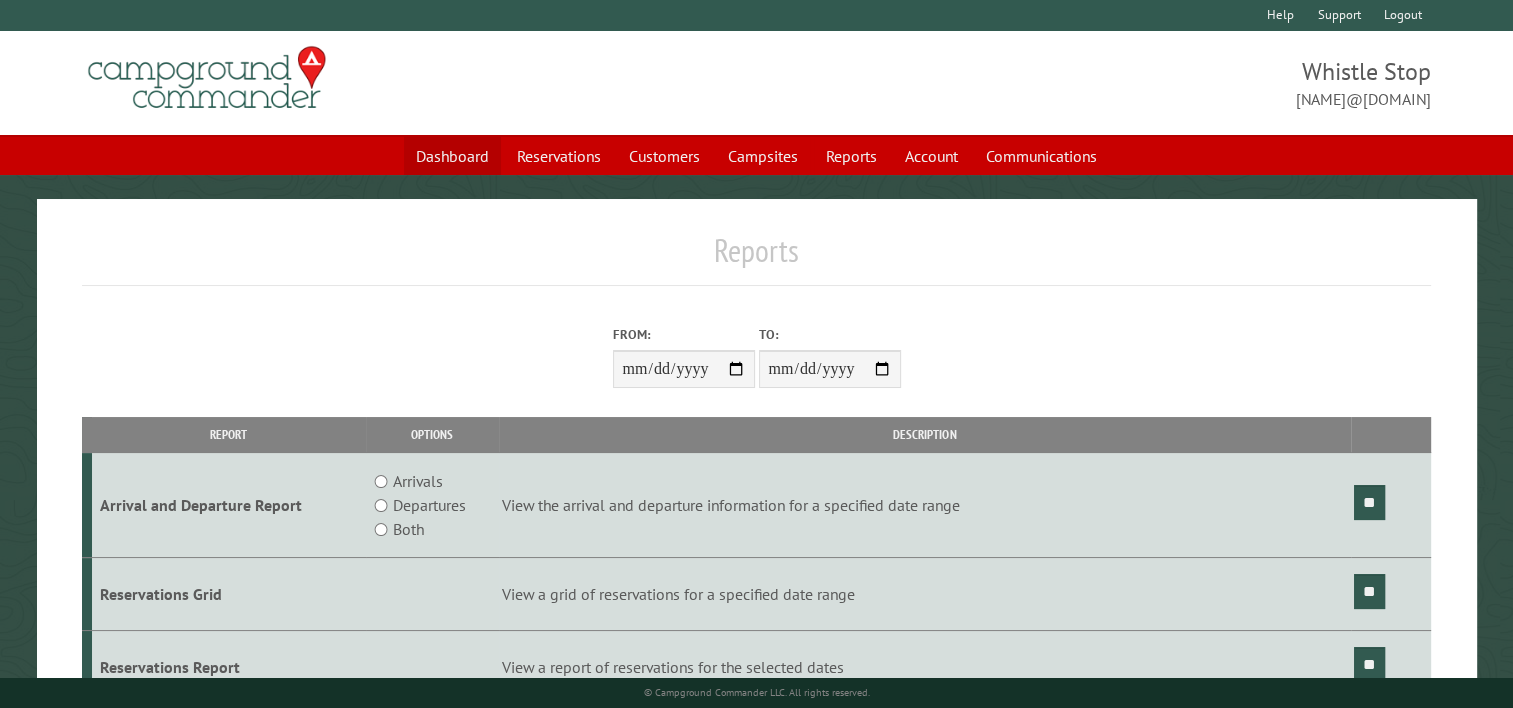 click on "Dashboard" at bounding box center (452, 156) 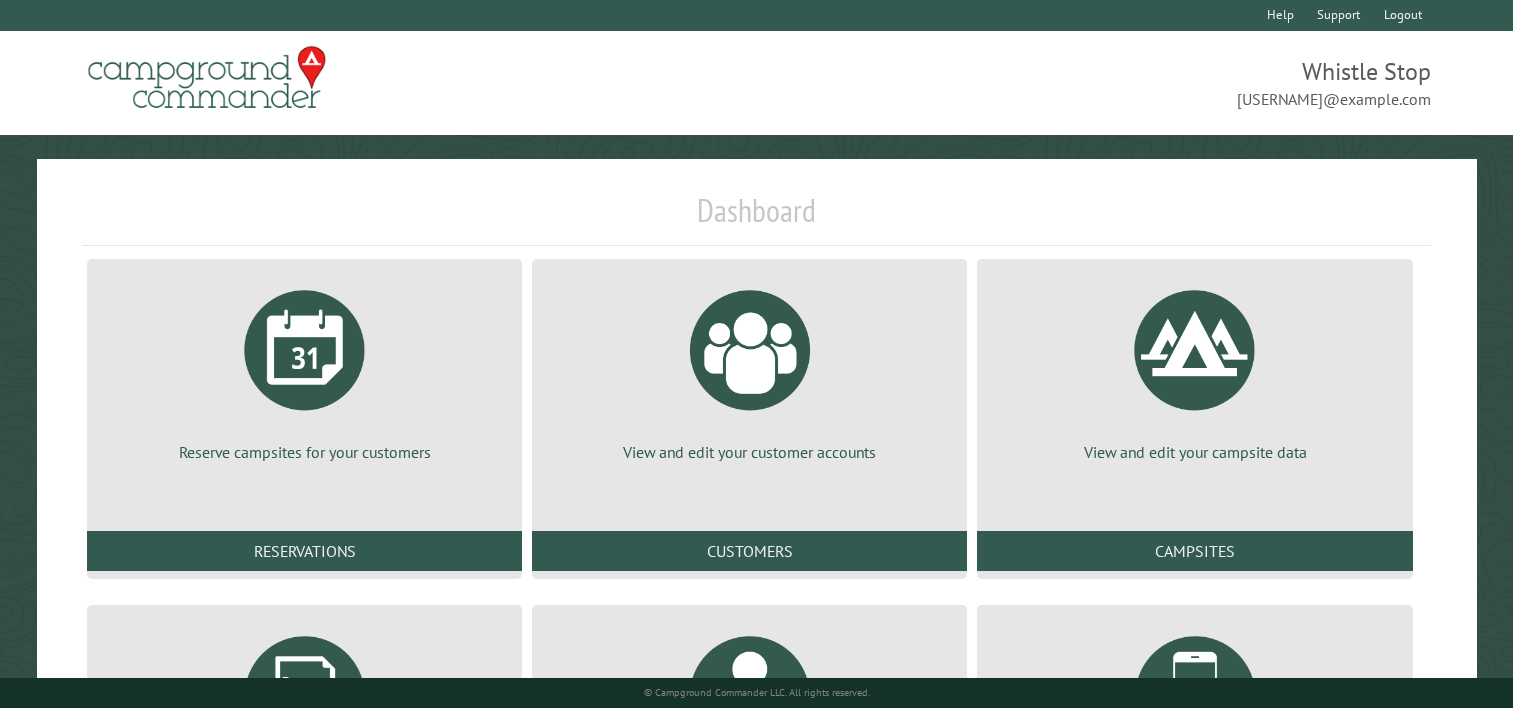 scroll, scrollTop: 0, scrollLeft: 0, axis: both 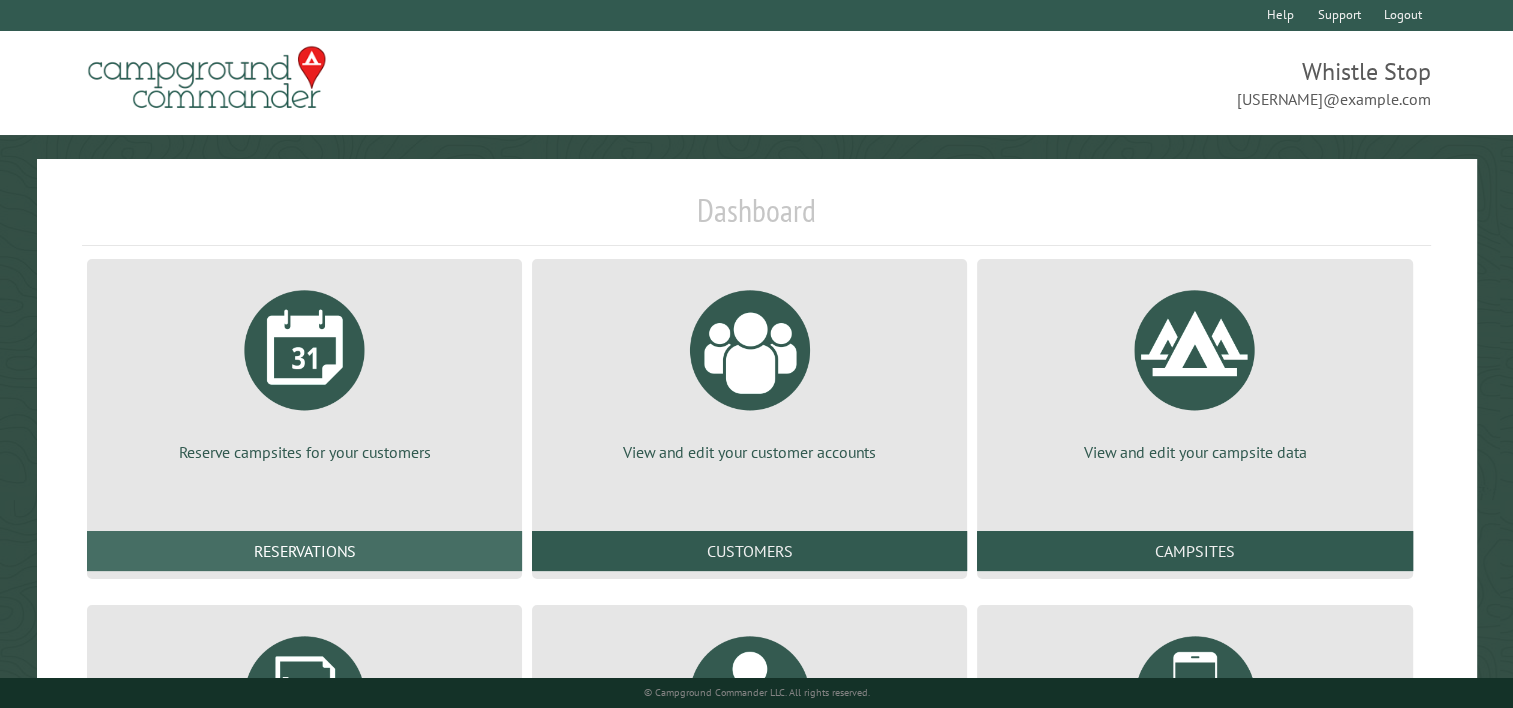 click on "Reservations" at bounding box center (304, 551) 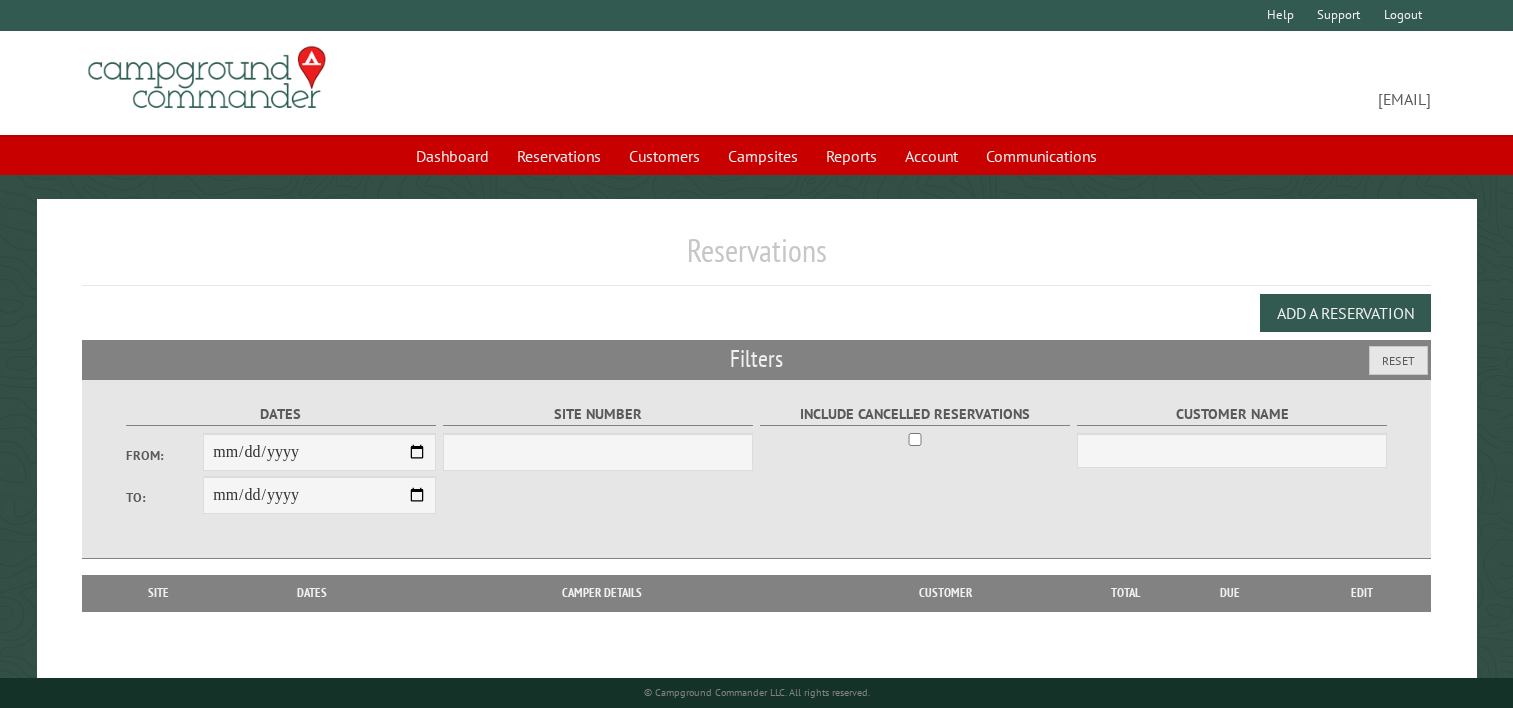 scroll, scrollTop: 0, scrollLeft: 0, axis: both 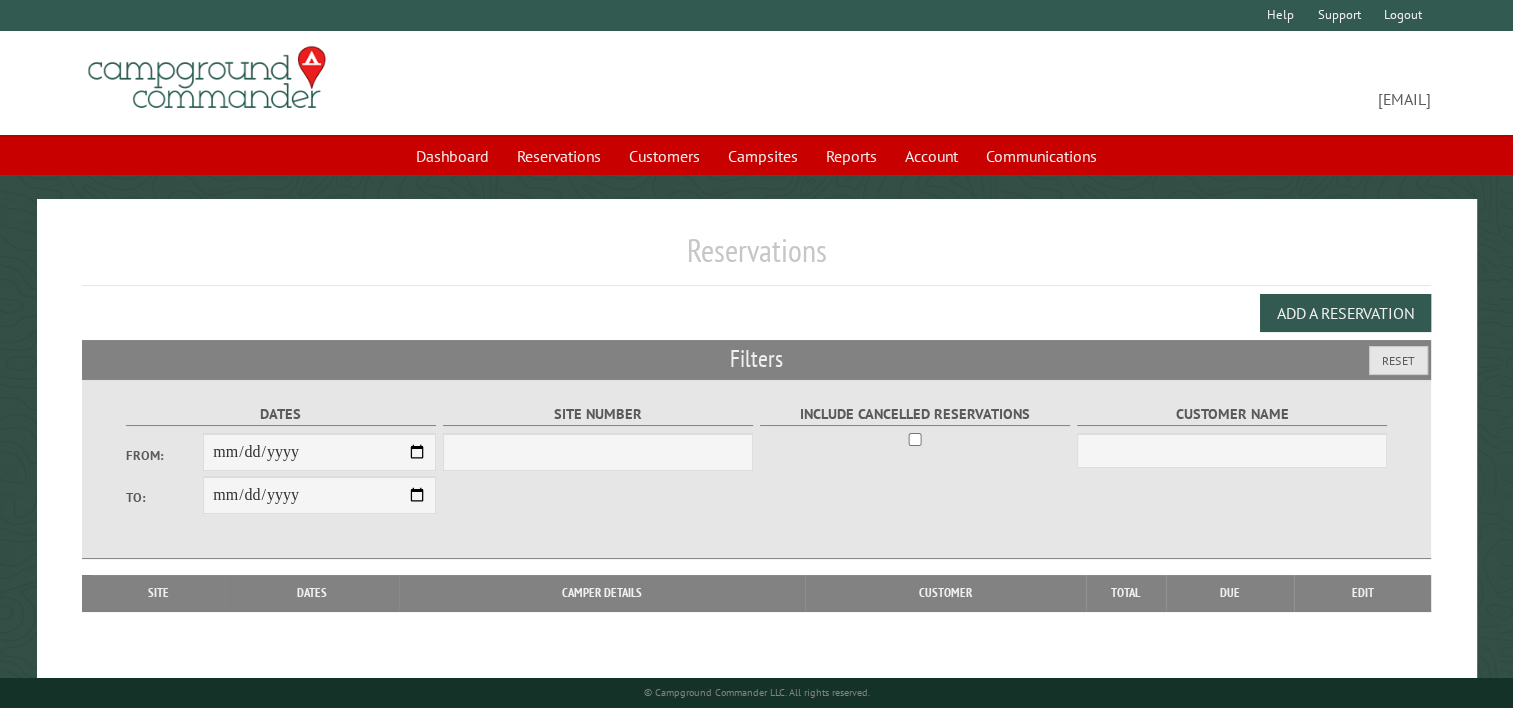 select on "***" 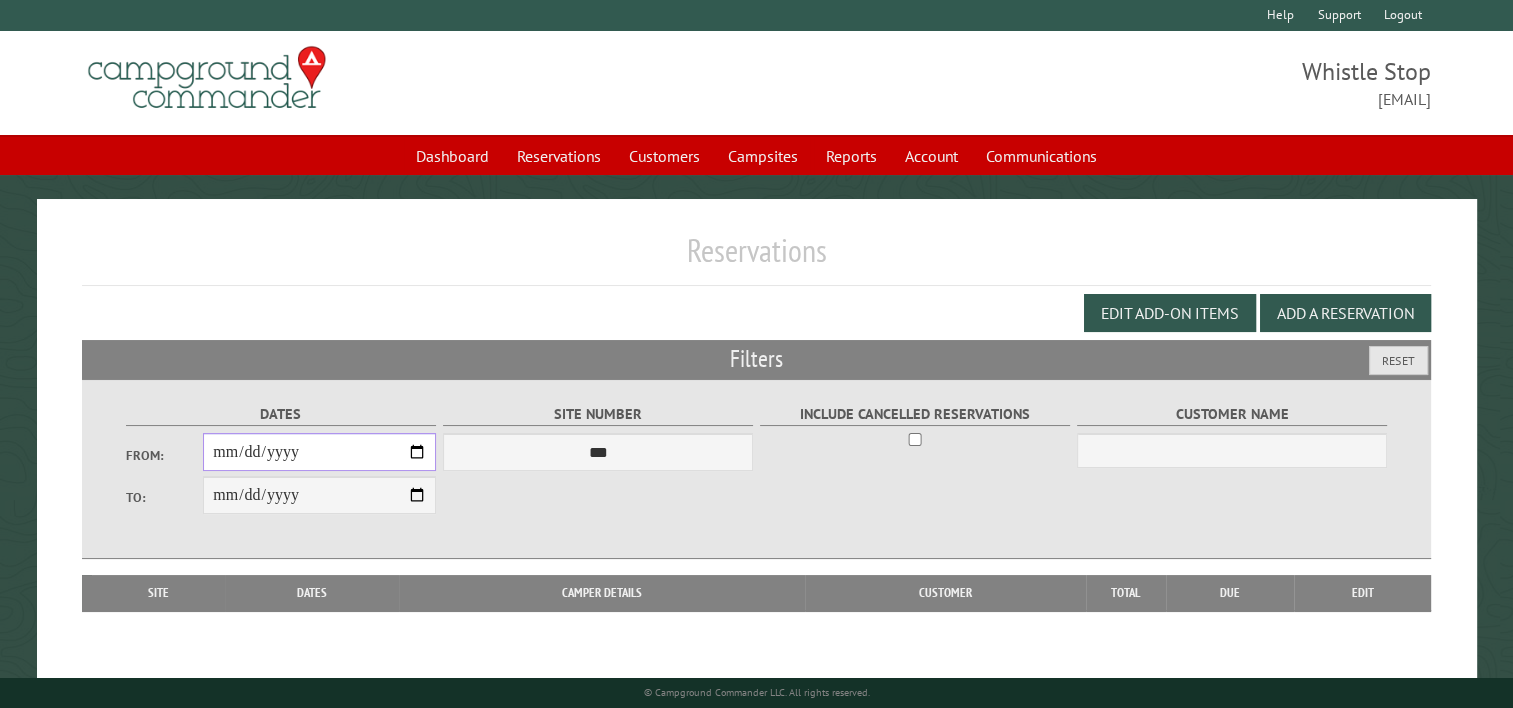 click on "From:" at bounding box center [319, 452] 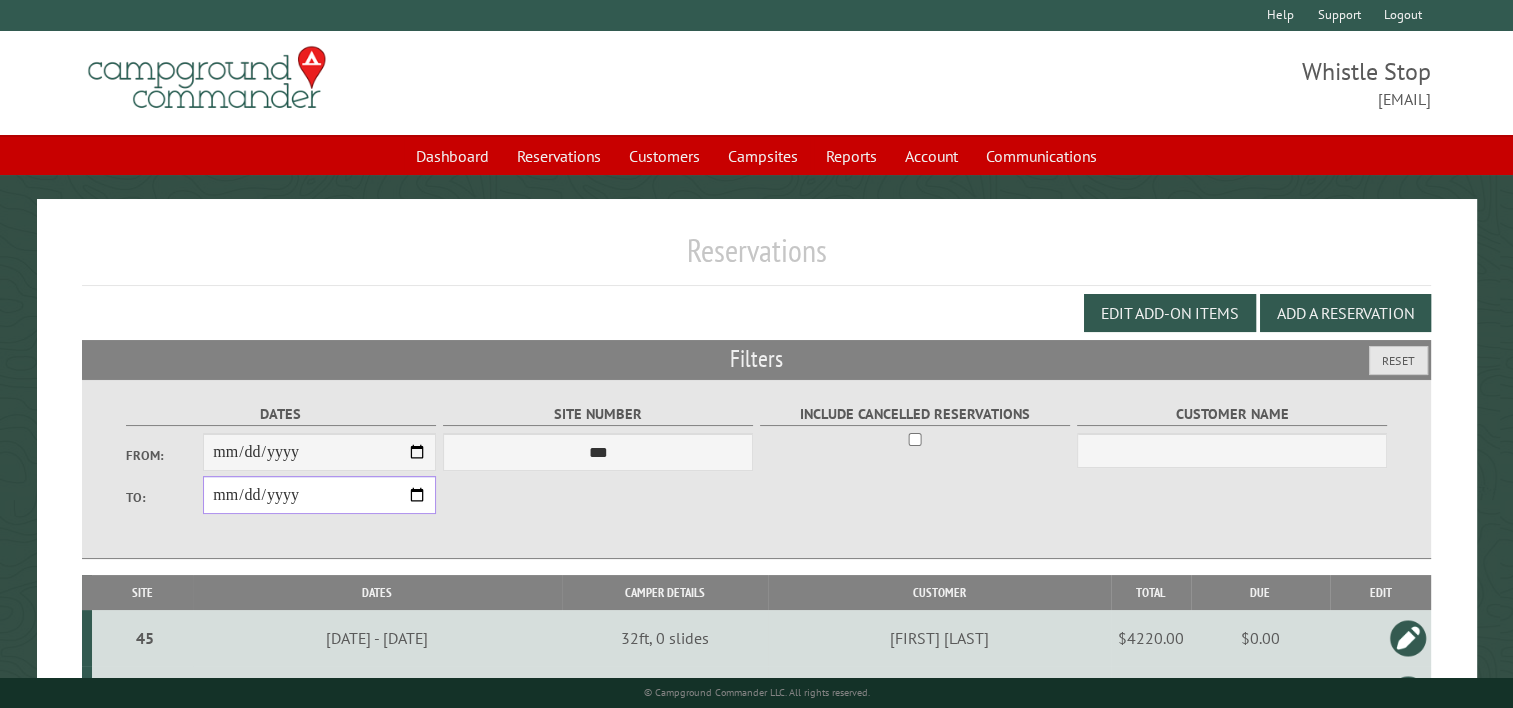 click on "**********" at bounding box center [319, 495] 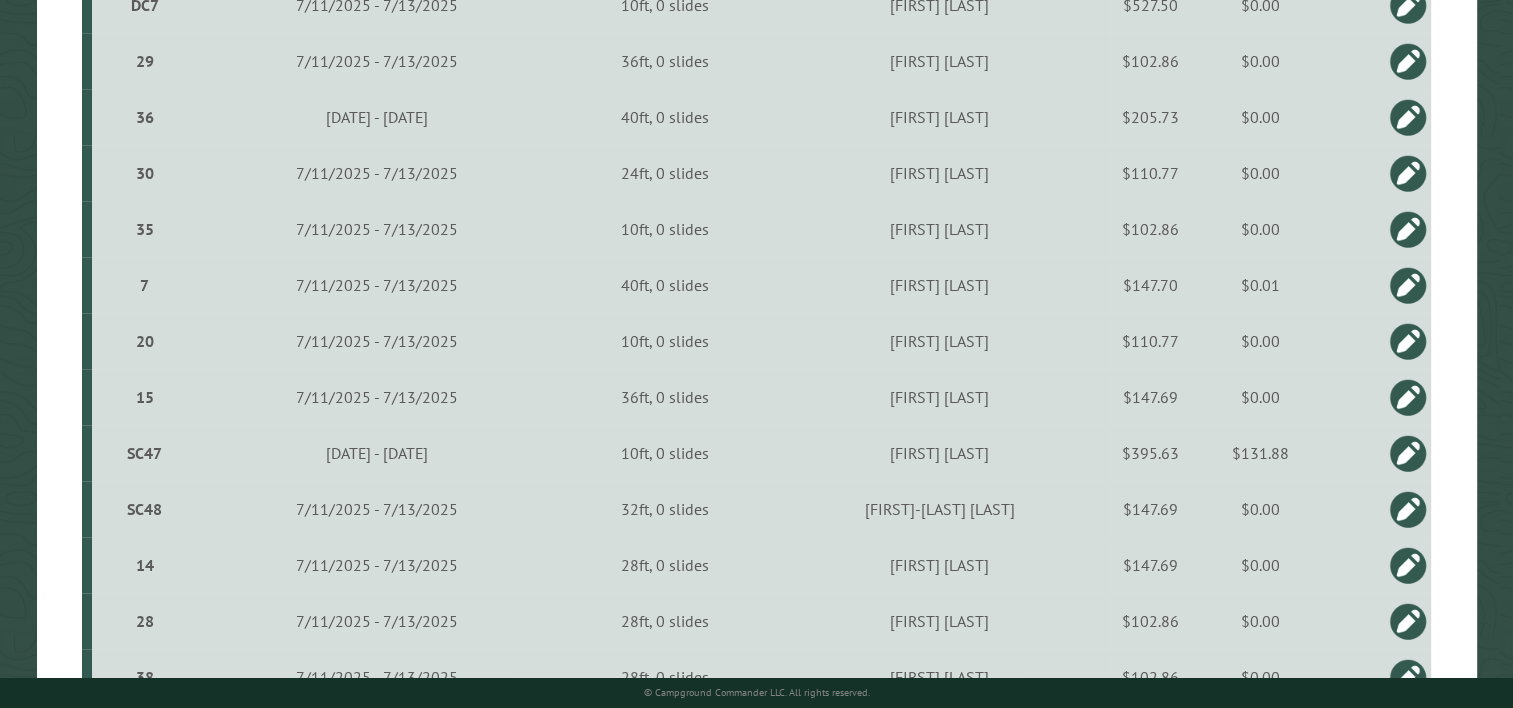 scroll, scrollTop: 1900, scrollLeft: 0, axis: vertical 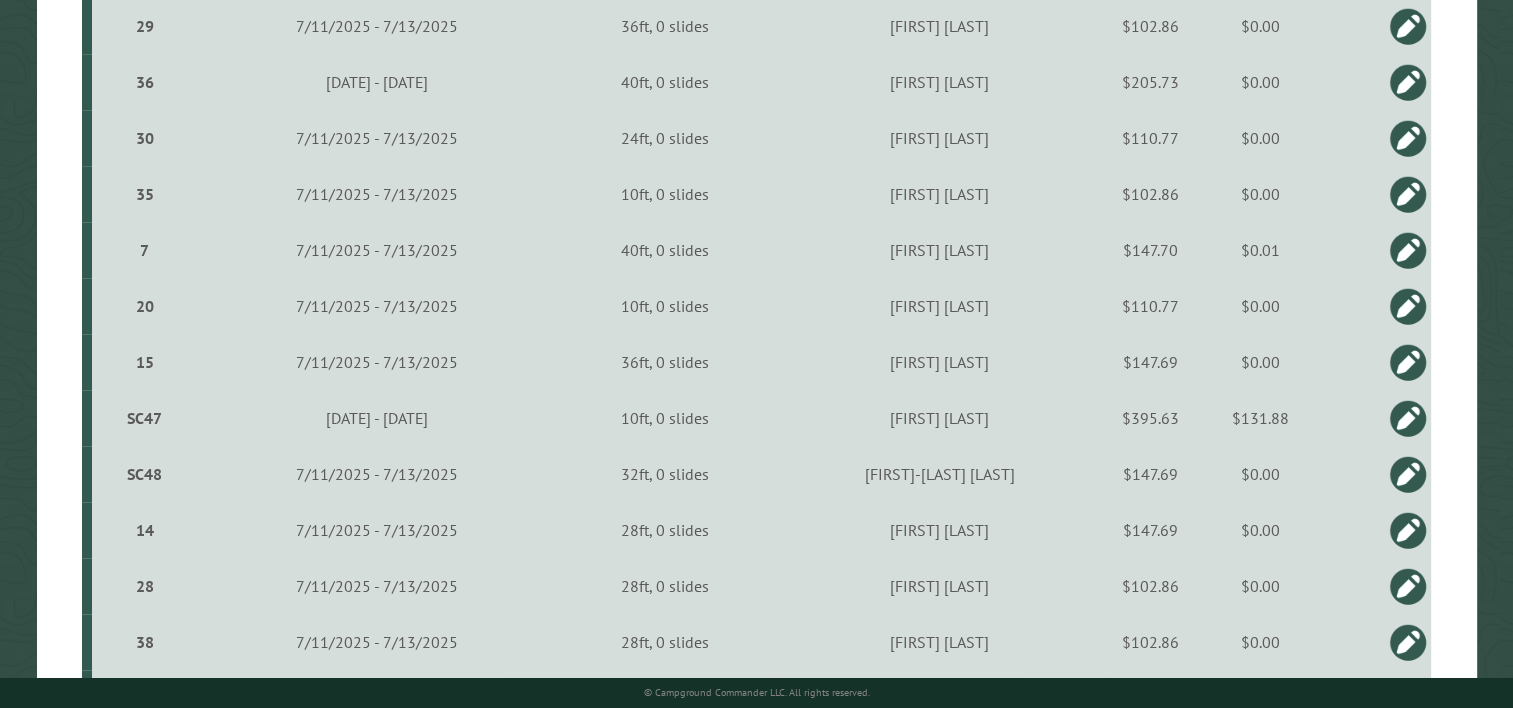 click on "$131.88" at bounding box center (1260, 418) 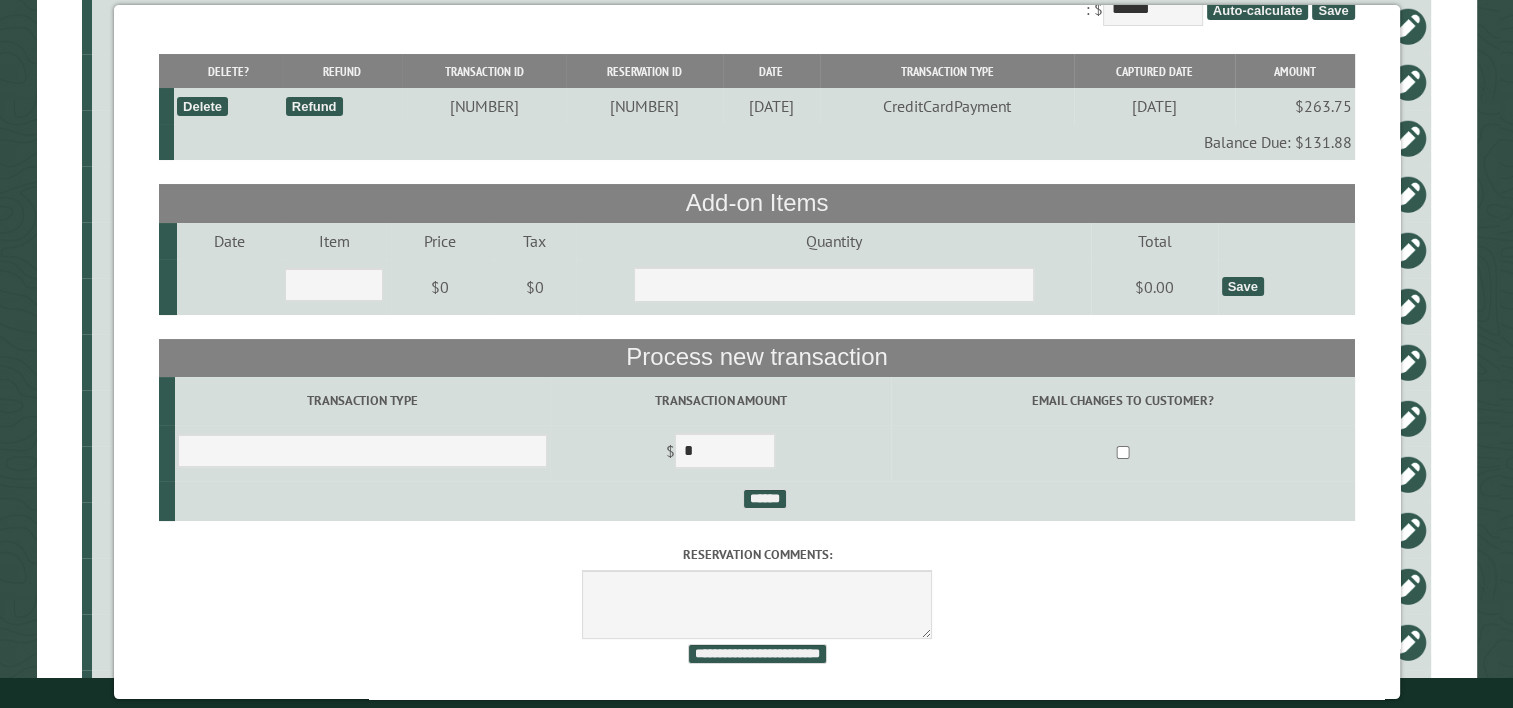 scroll, scrollTop: 144, scrollLeft: 0, axis: vertical 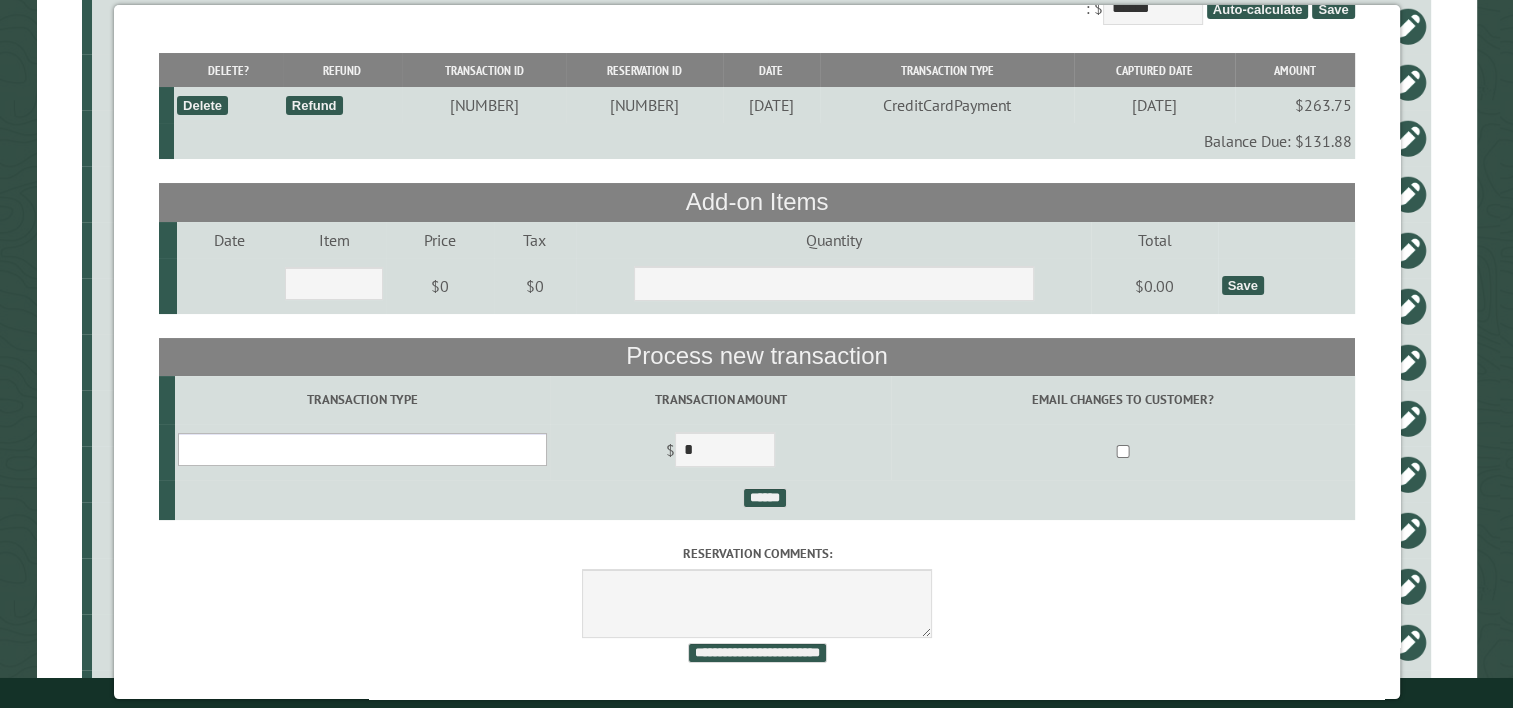 click on "**********" at bounding box center [362, 449] 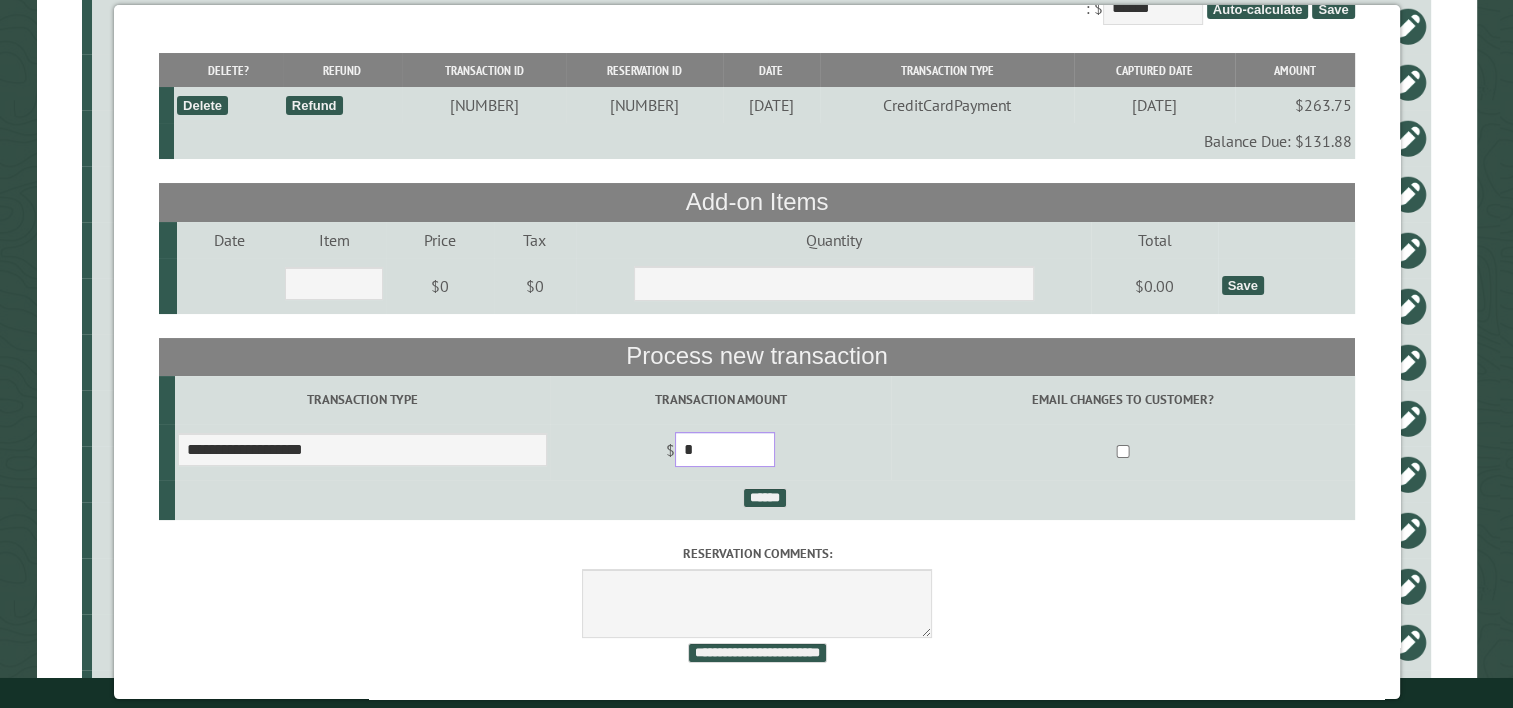 drag, startPoint x: 756, startPoint y: 428, endPoint x: 669, endPoint y: 422, distance: 87.20665 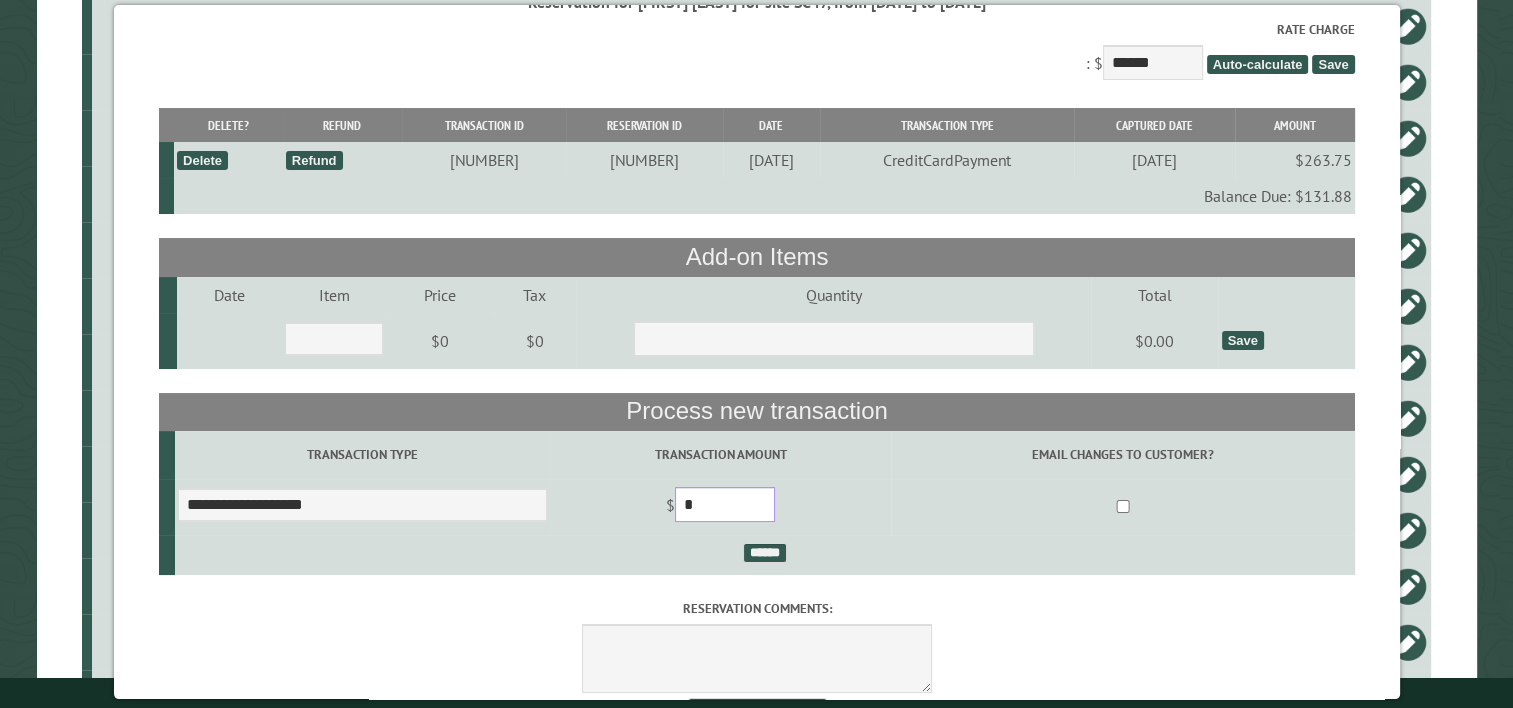 scroll, scrollTop: 100, scrollLeft: 0, axis: vertical 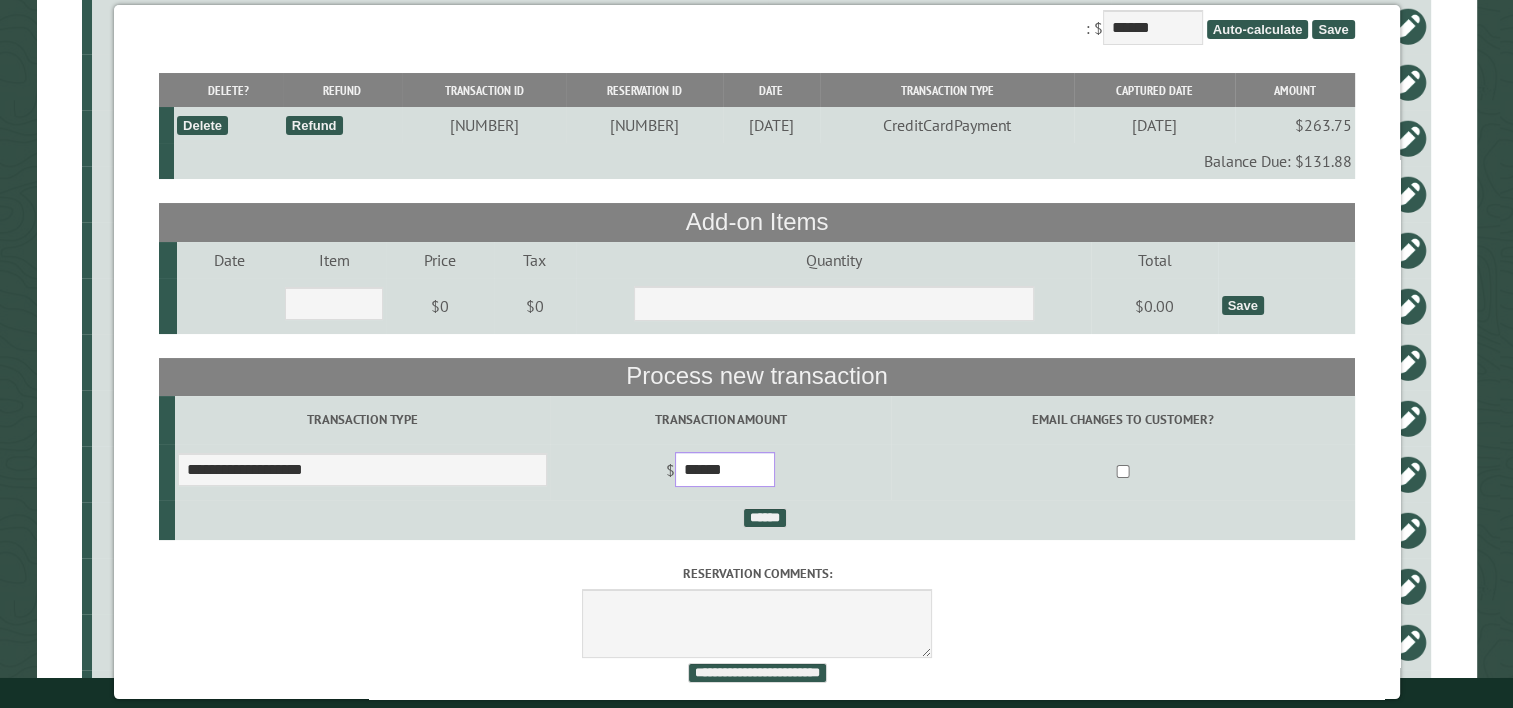 type on "******" 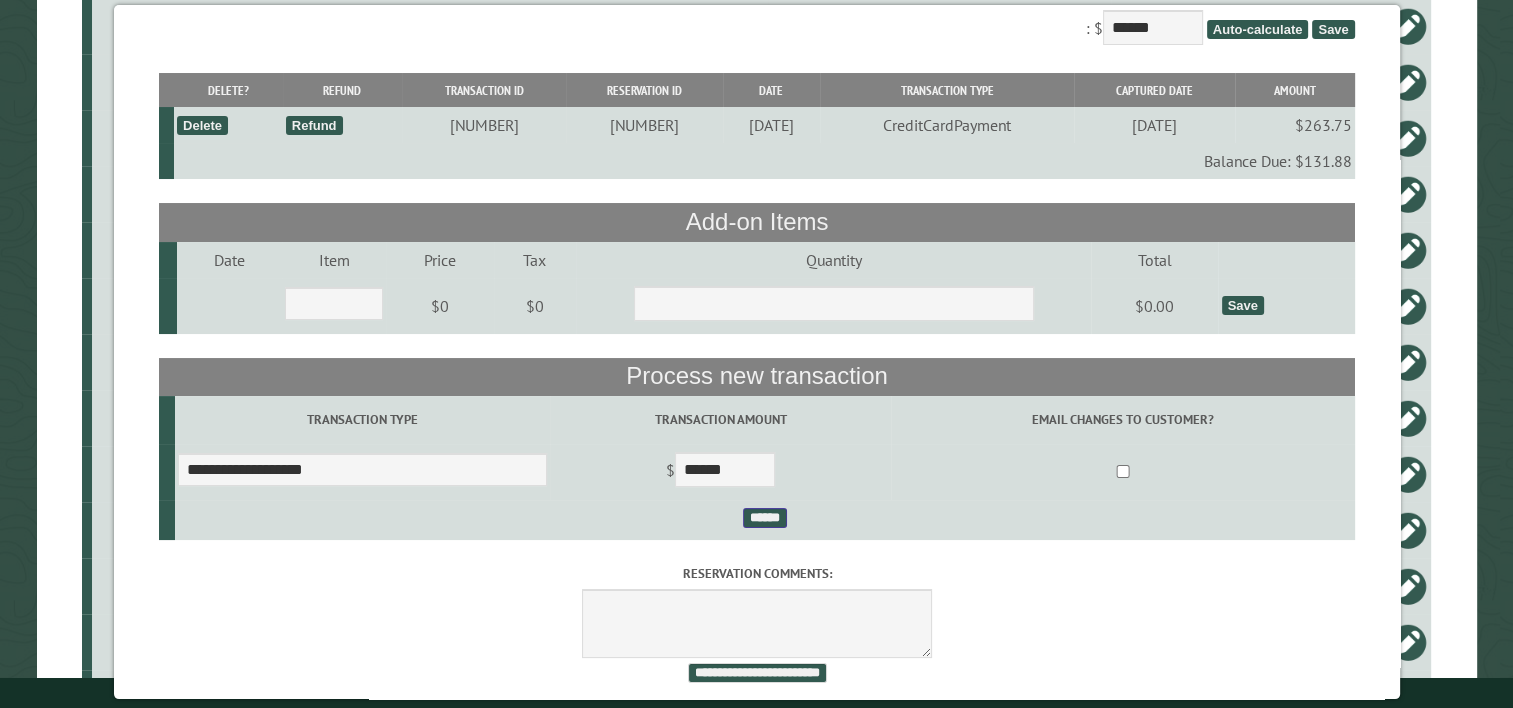 click on "******" at bounding box center [764, 518] 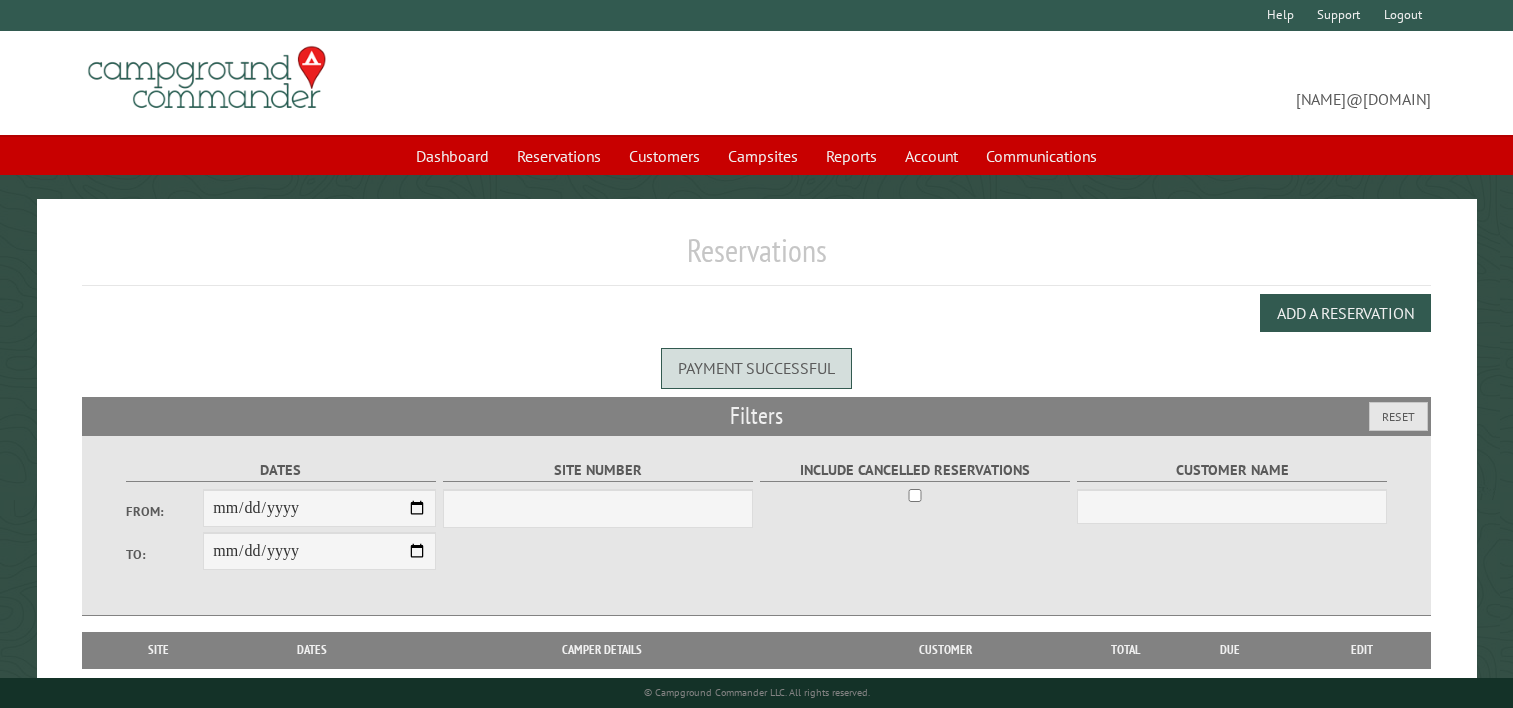 scroll, scrollTop: 0, scrollLeft: 0, axis: both 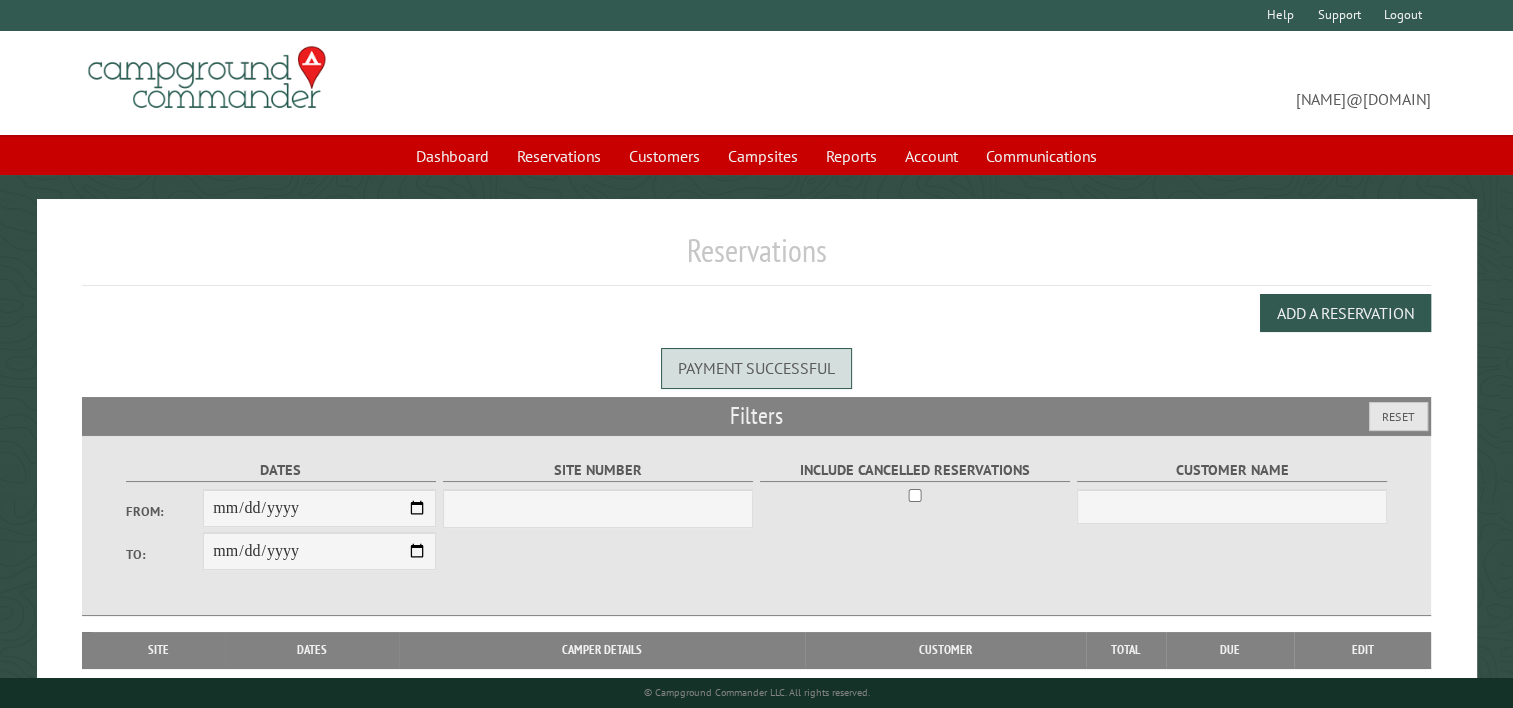 select on "***" 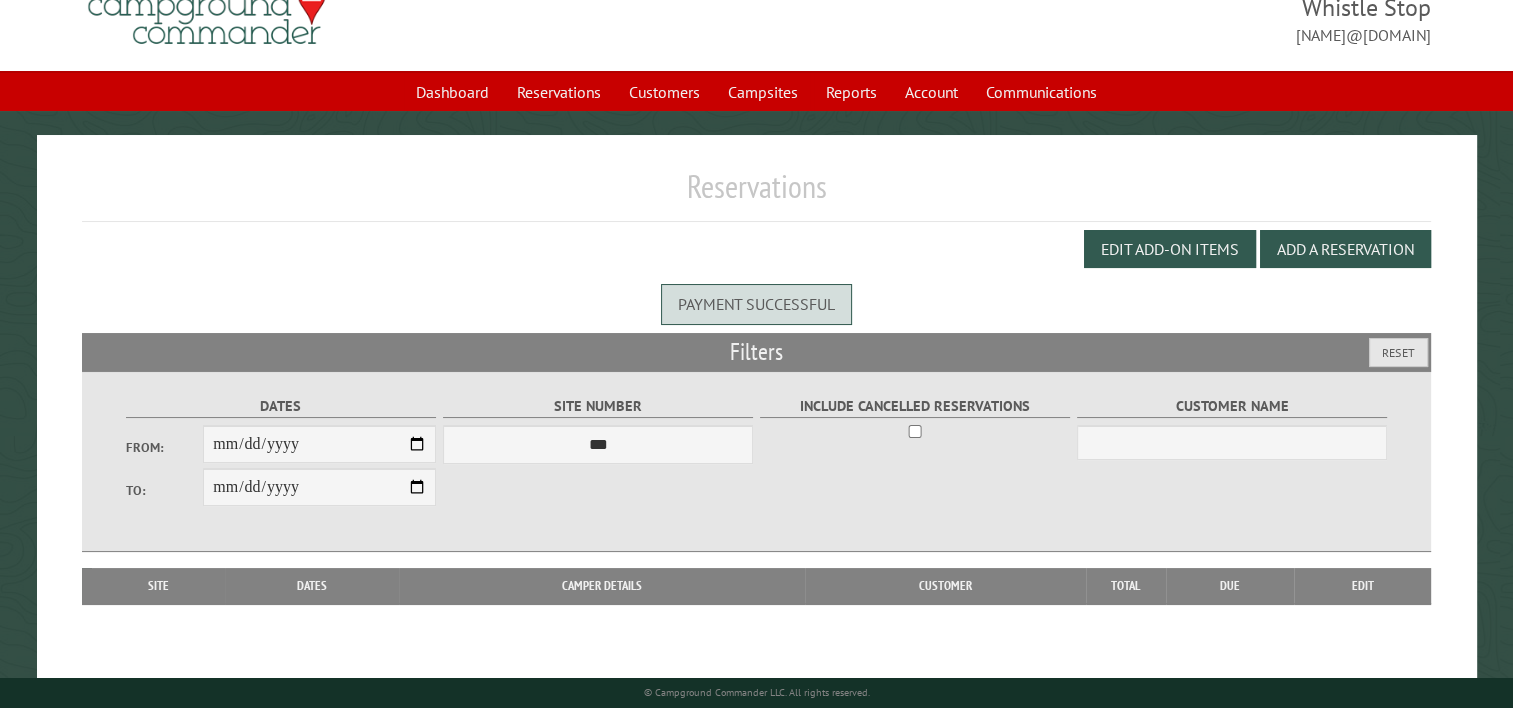 scroll, scrollTop: 100, scrollLeft: 0, axis: vertical 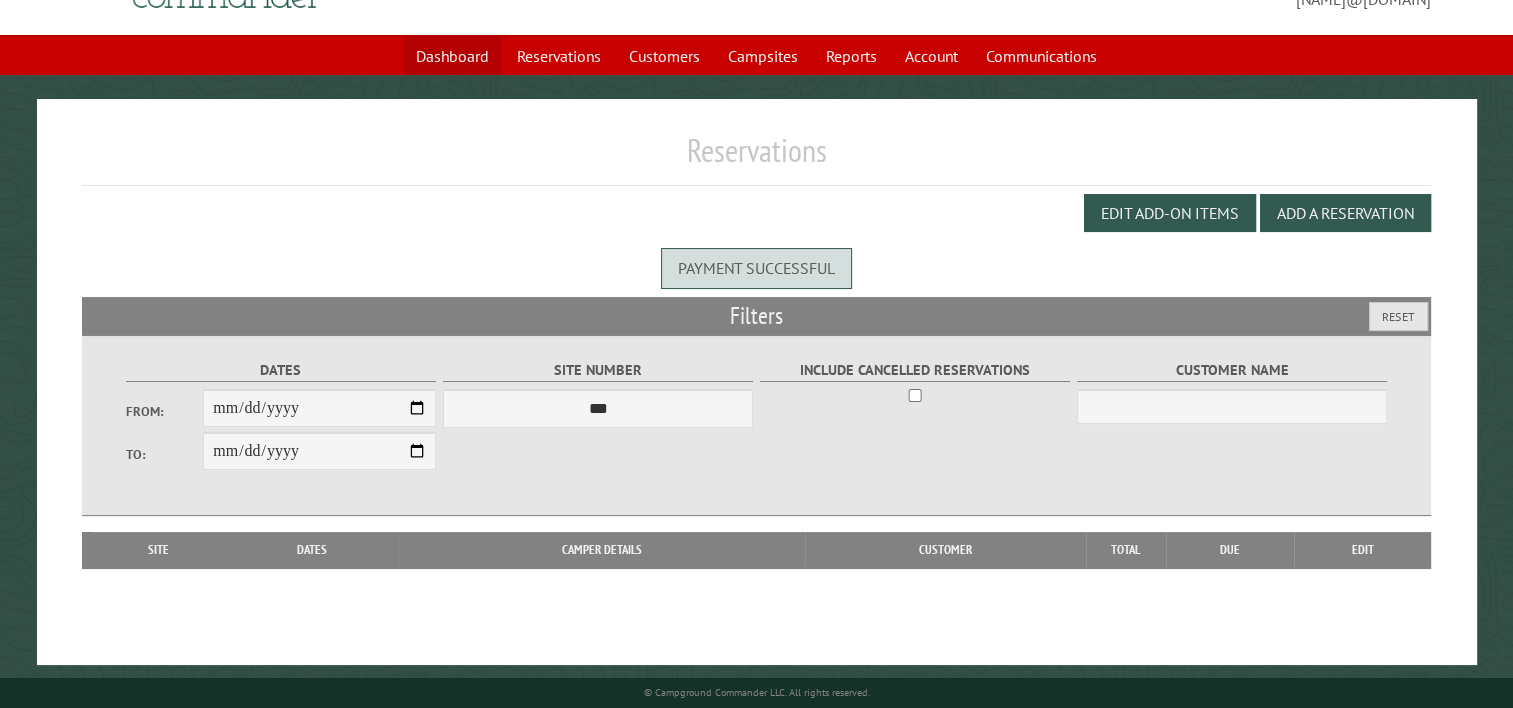 click on "Dashboard" at bounding box center (452, 56) 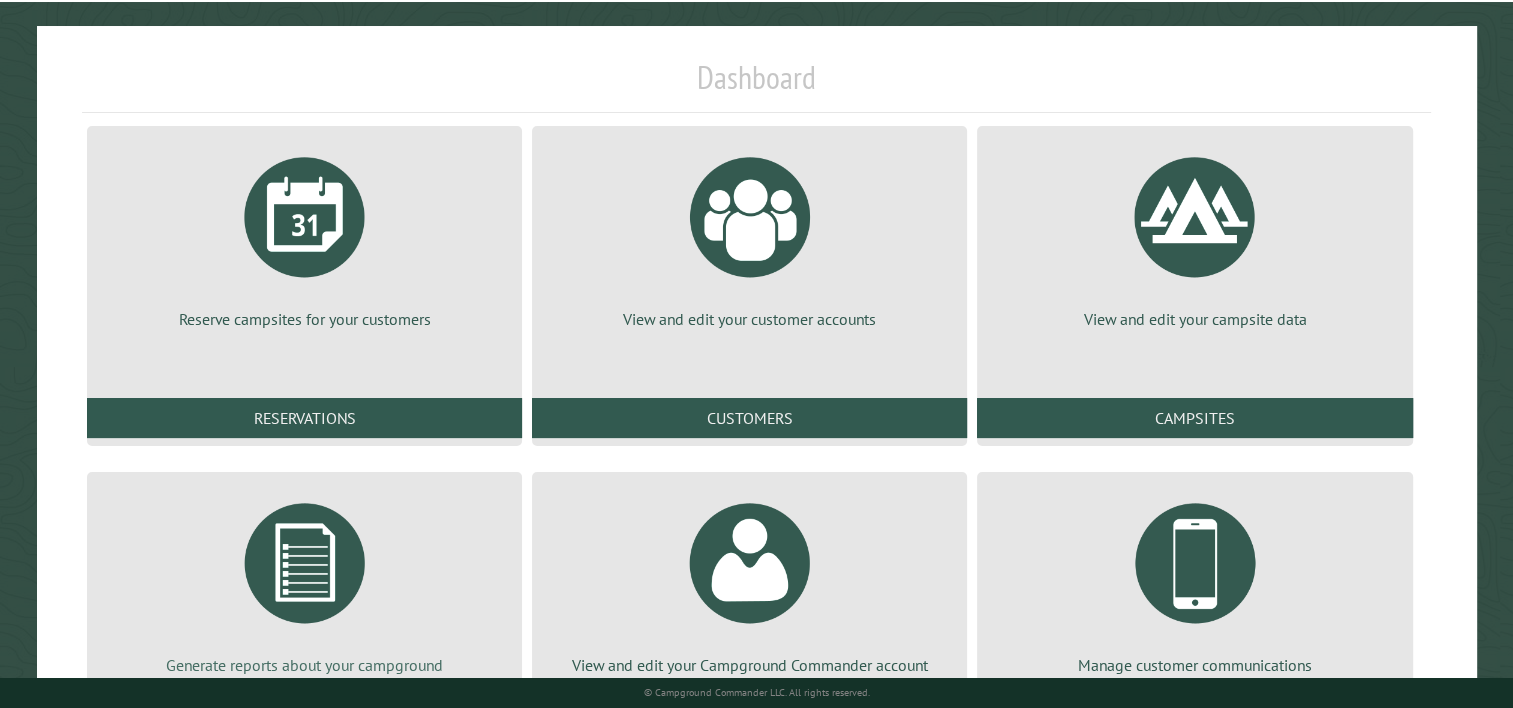 scroll, scrollTop: 293, scrollLeft: 0, axis: vertical 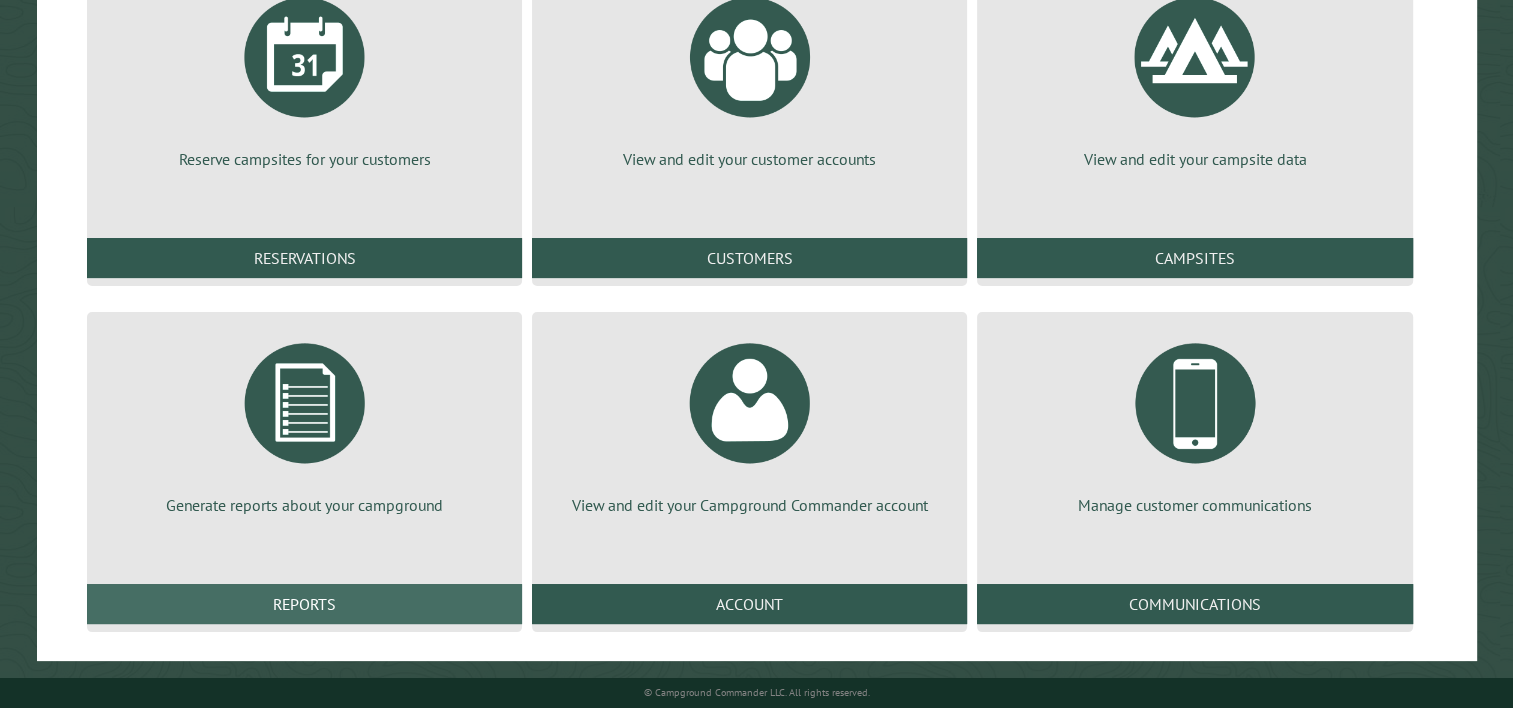 click on "Reports" at bounding box center [304, 604] 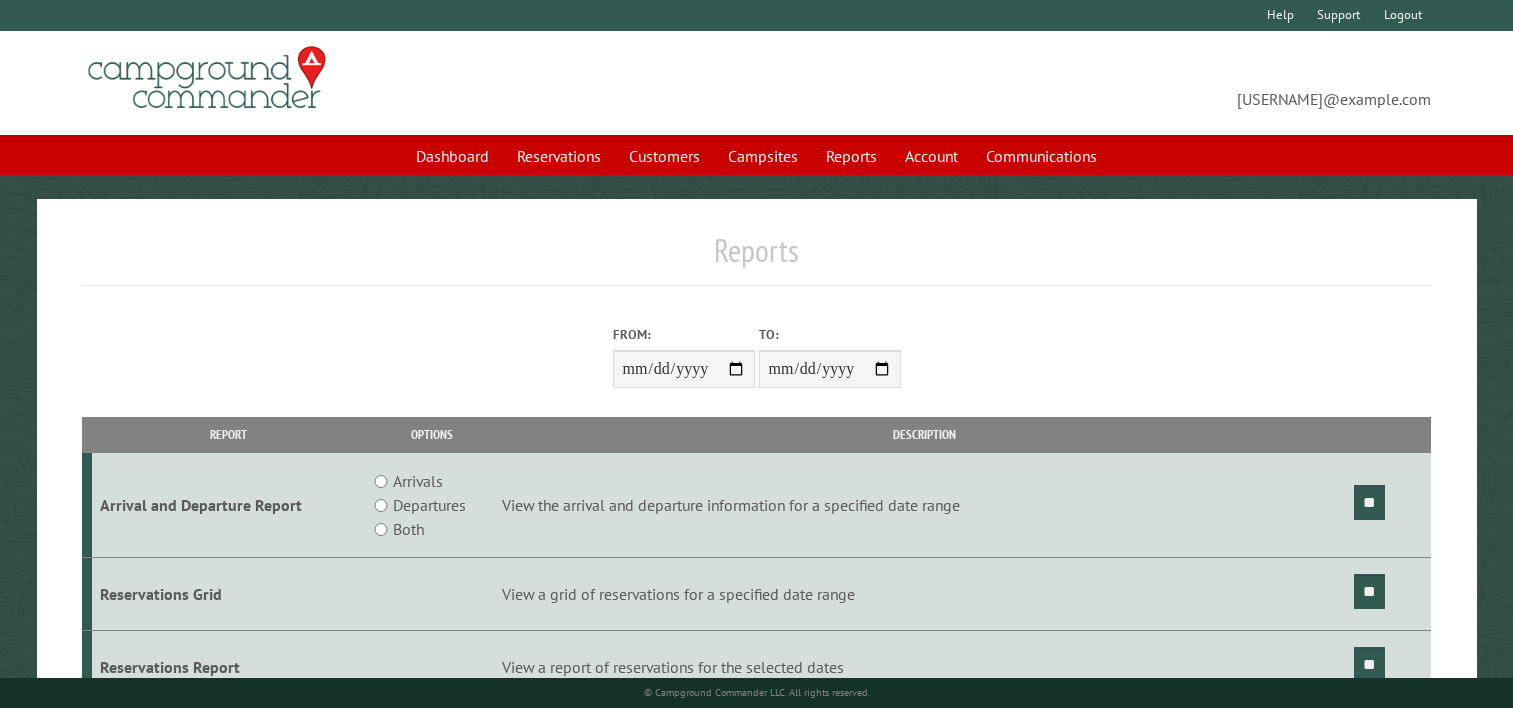 scroll, scrollTop: 0, scrollLeft: 0, axis: both 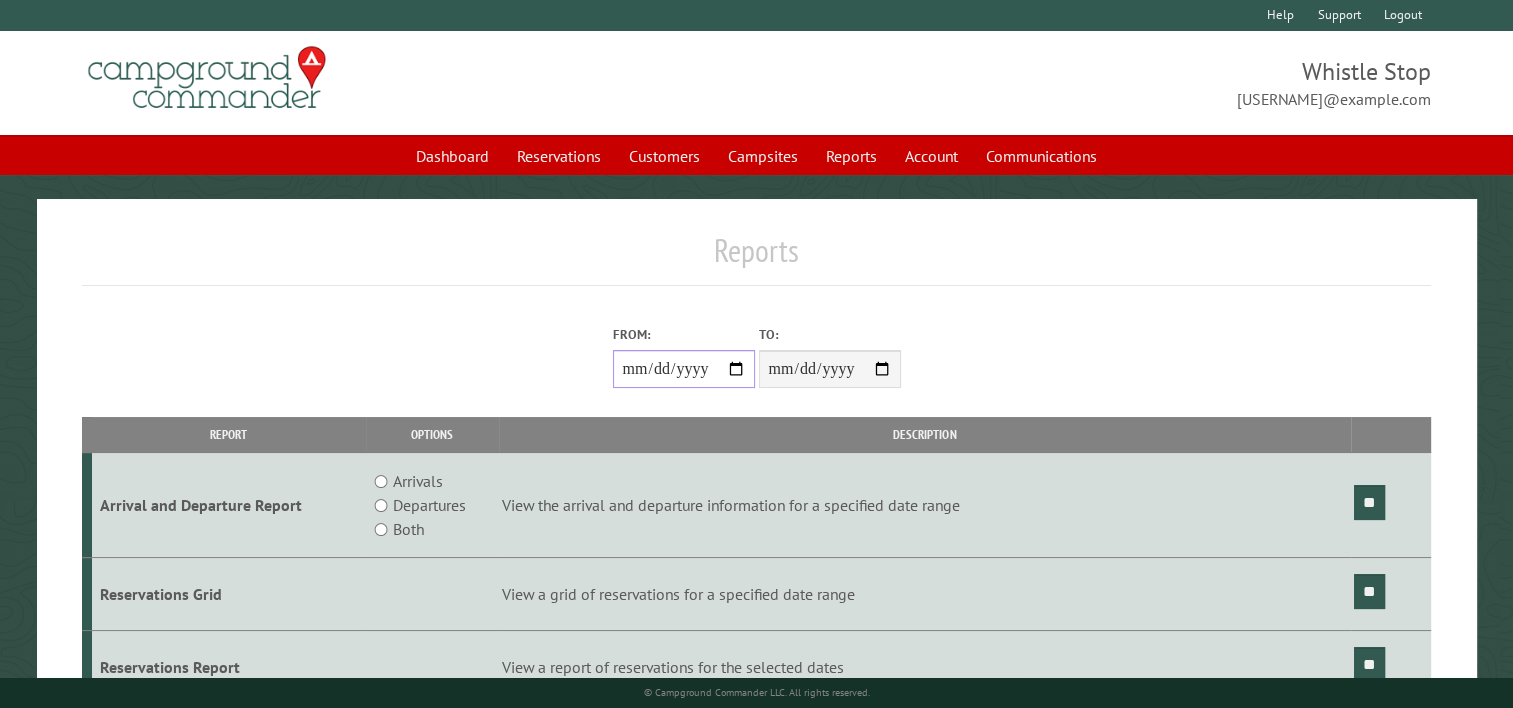 click on "From:" at bounding box center (684, 369) 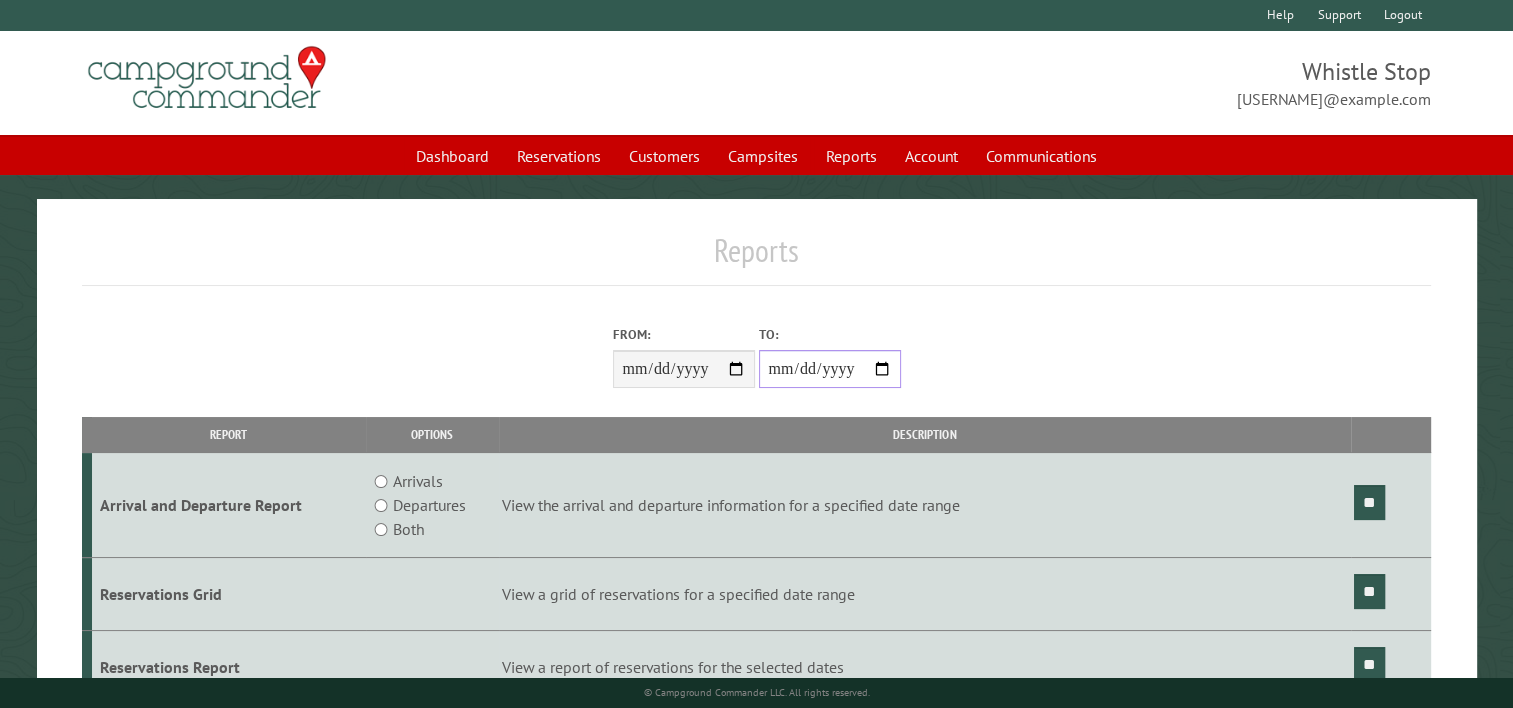 click on "**********" at bounding box center (830, 369) 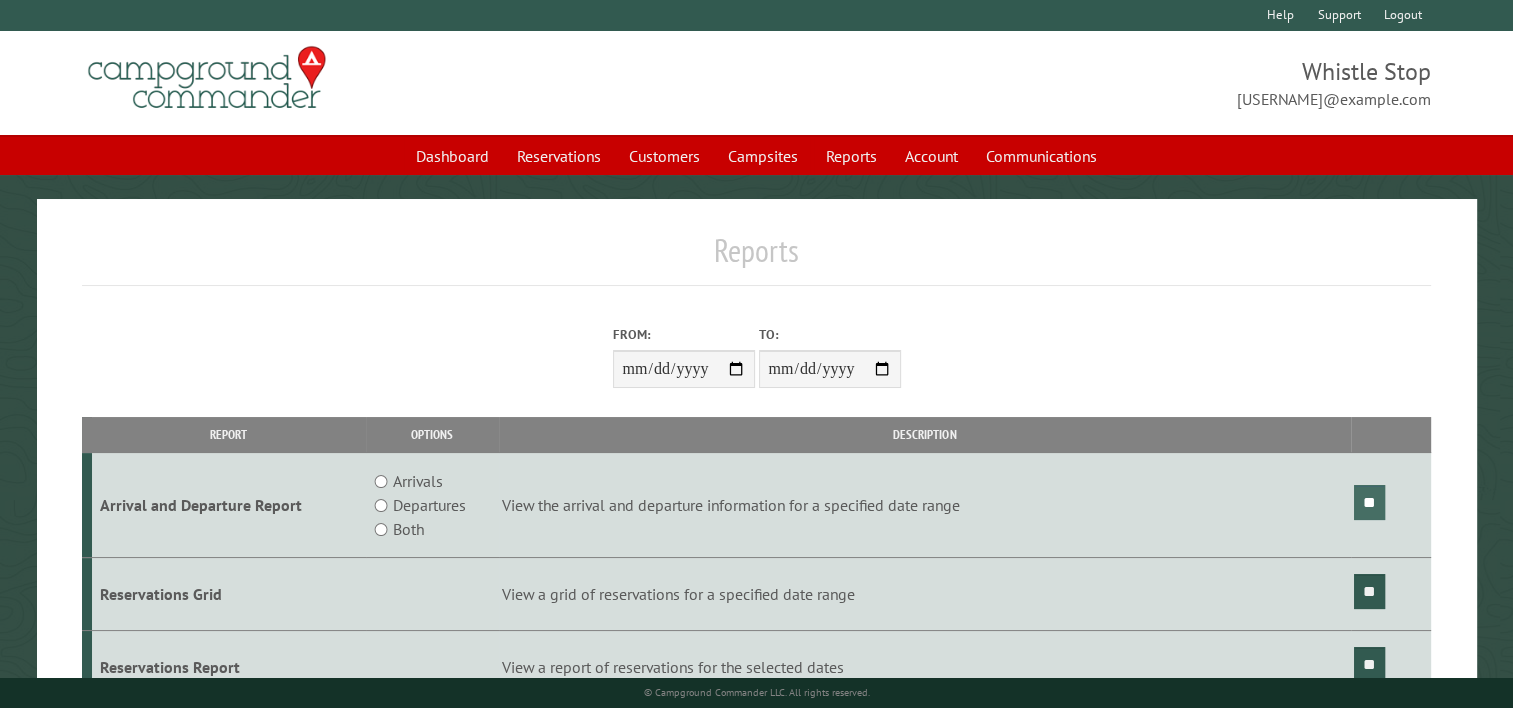click on "**" at bounding box center (1369, 502) 